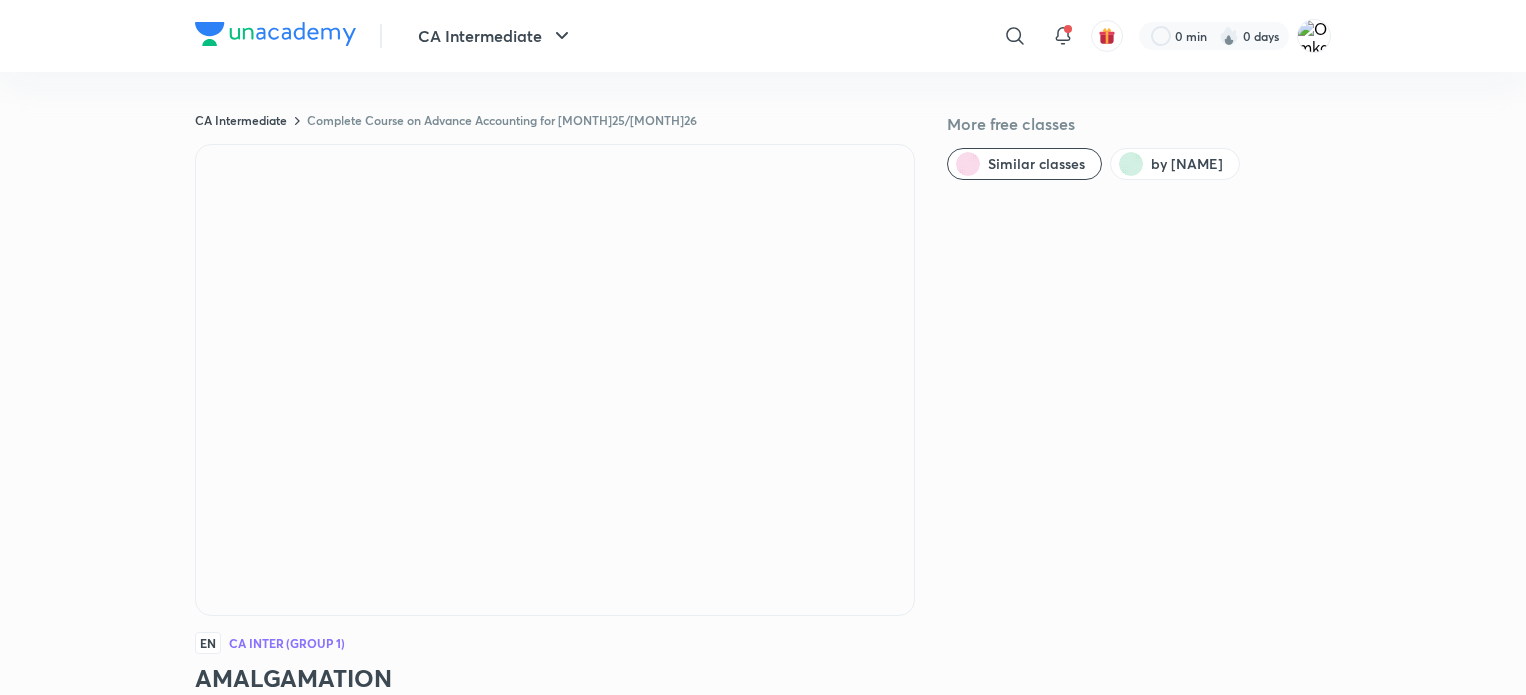 scroll, scrollTop: 1183, scrollLeft: 0, axis: vertical 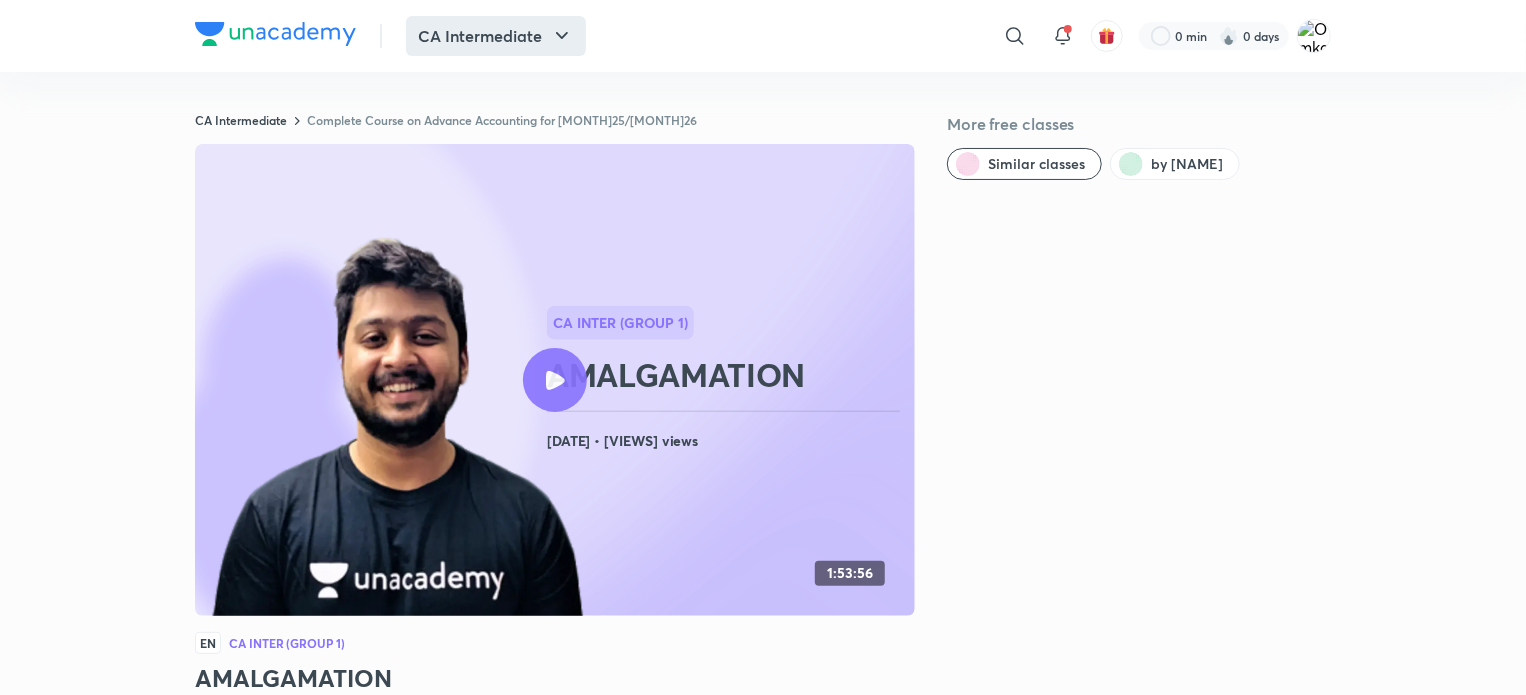 click on "CA Intermediate" at bounding box center [496, 36] 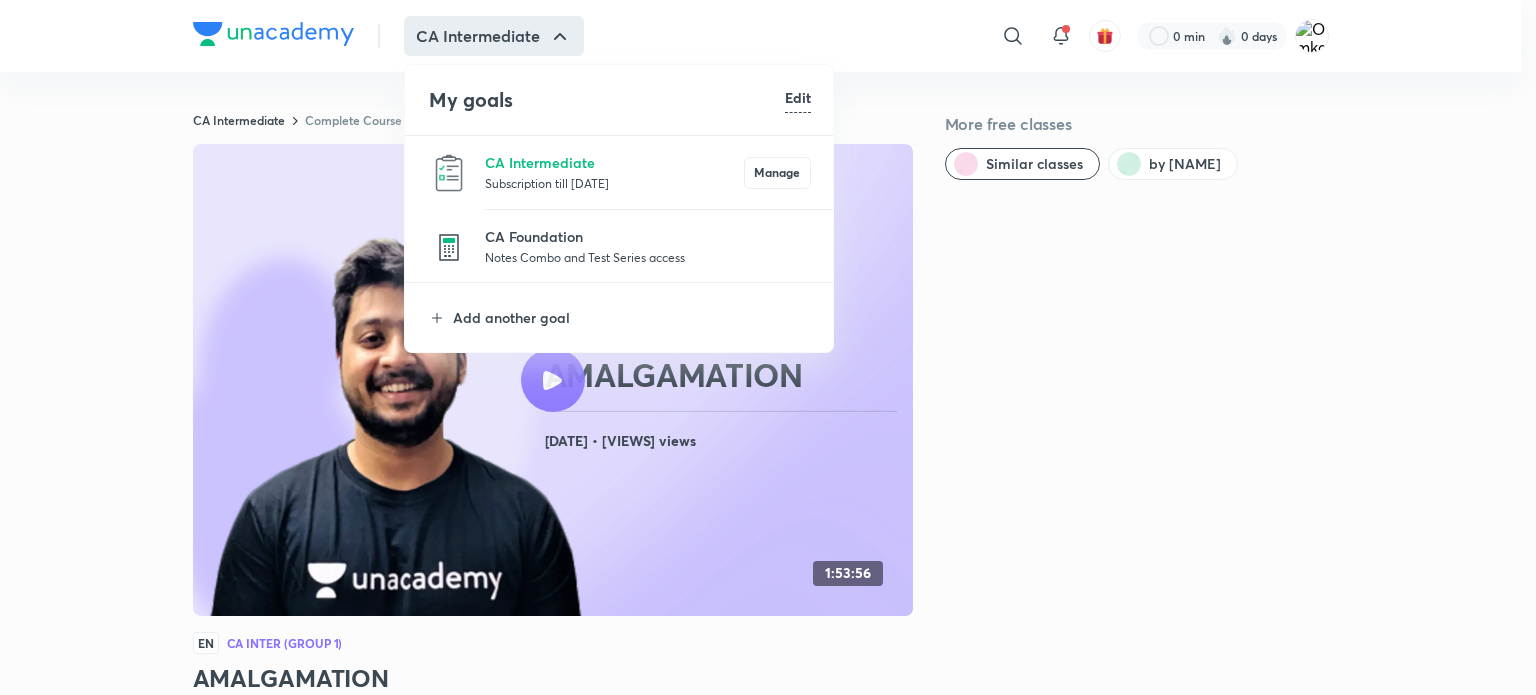 click at bounding box center [768, 347] 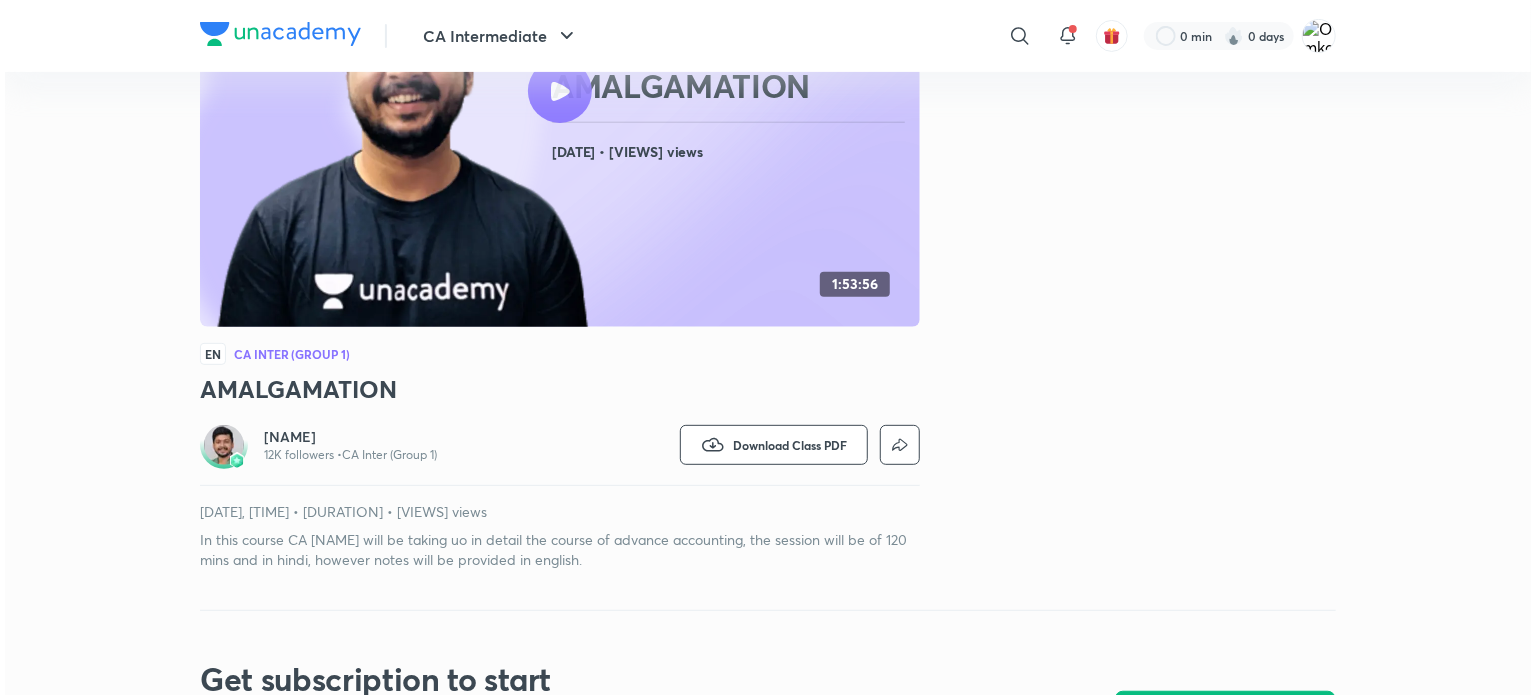 scroll, scrollTop: 0, scrollLeft: 0, axis: both 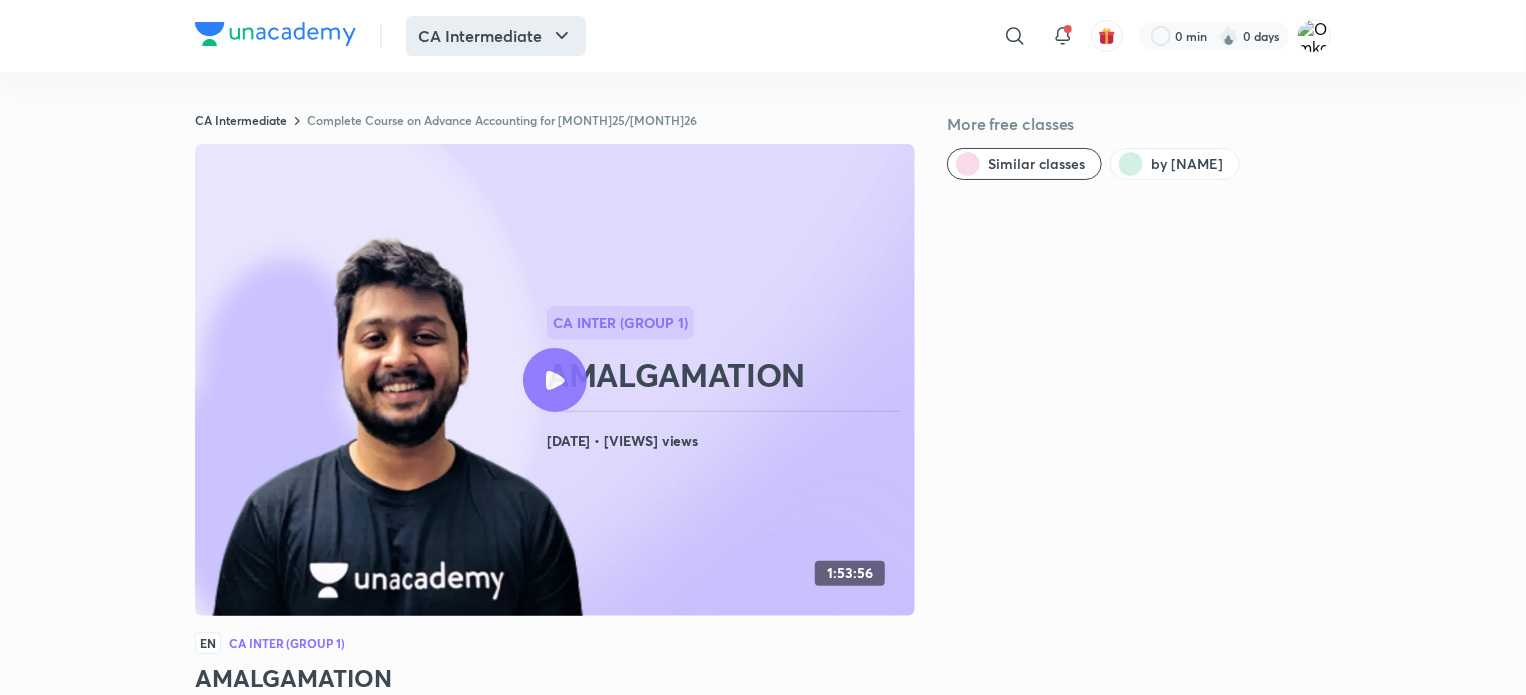 click on "CA Intermediate" at bounding box center [496, 36] 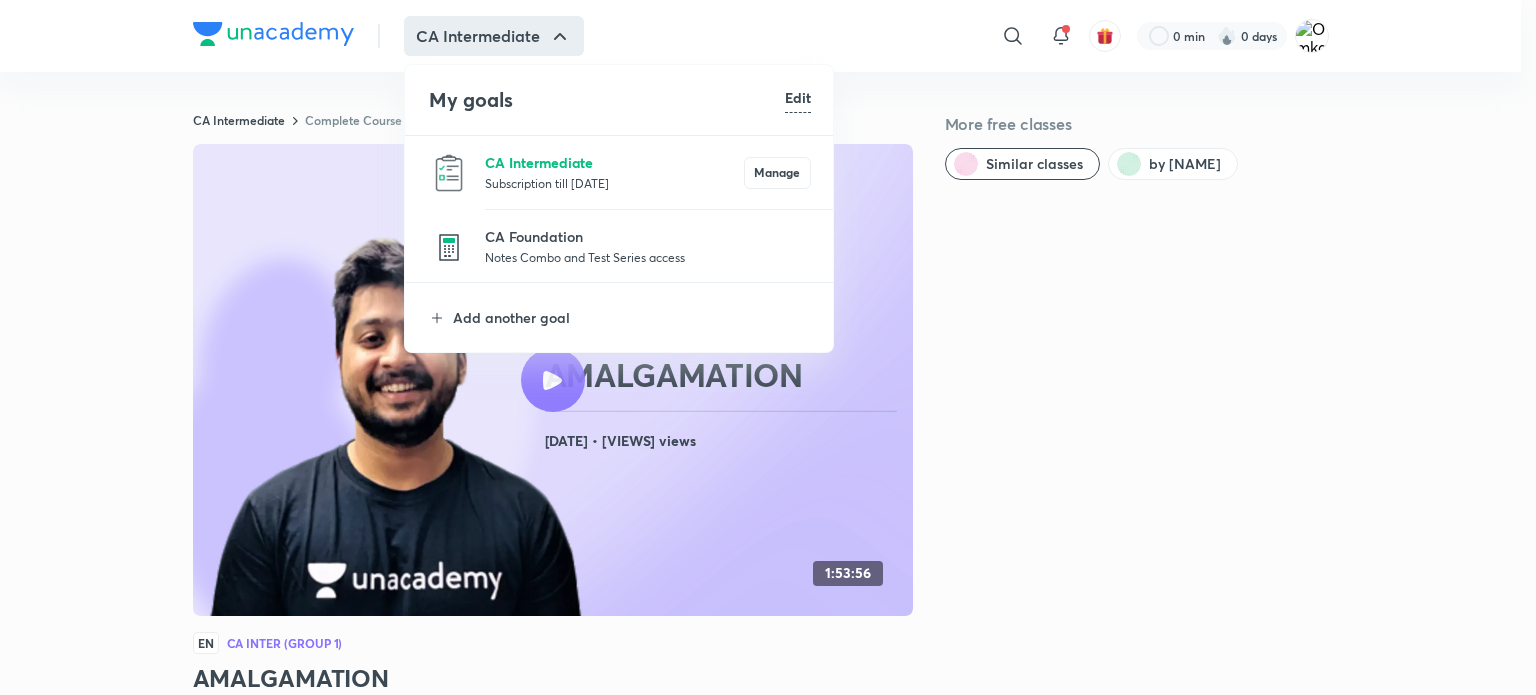 click on "CA Intermediate" at bounding box center [614, 162] 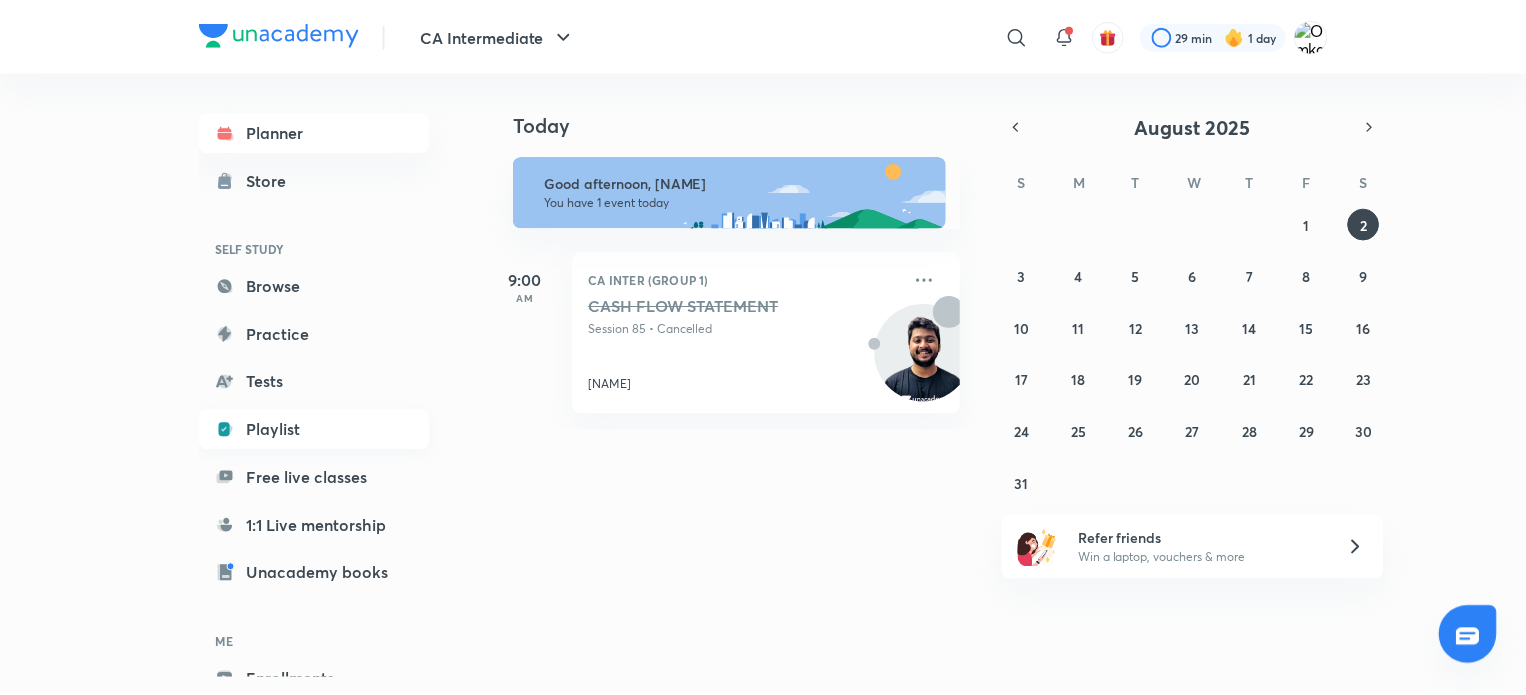 scroll, scrollTop: 108, scrollLeft: 0, axis: vertical 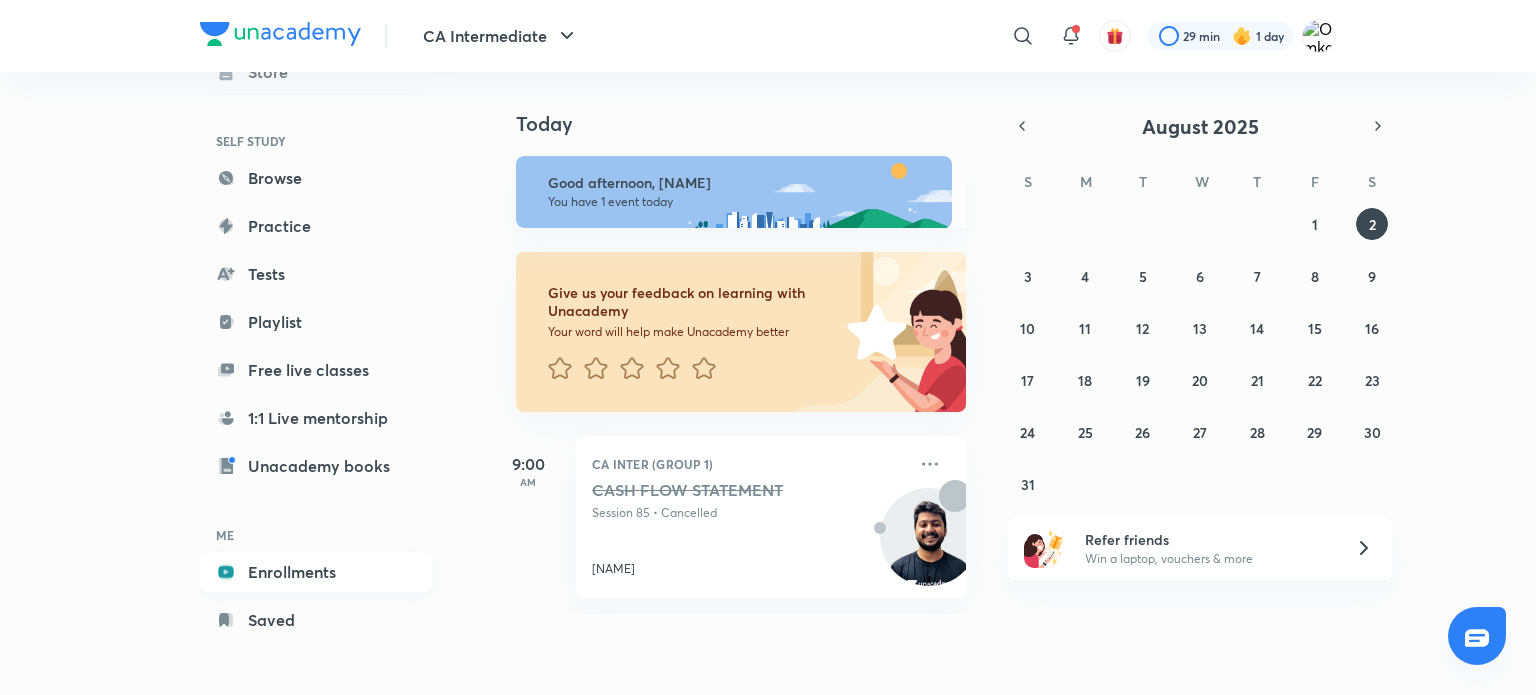 click on "Enrollments" at bounding box center [316, 572] 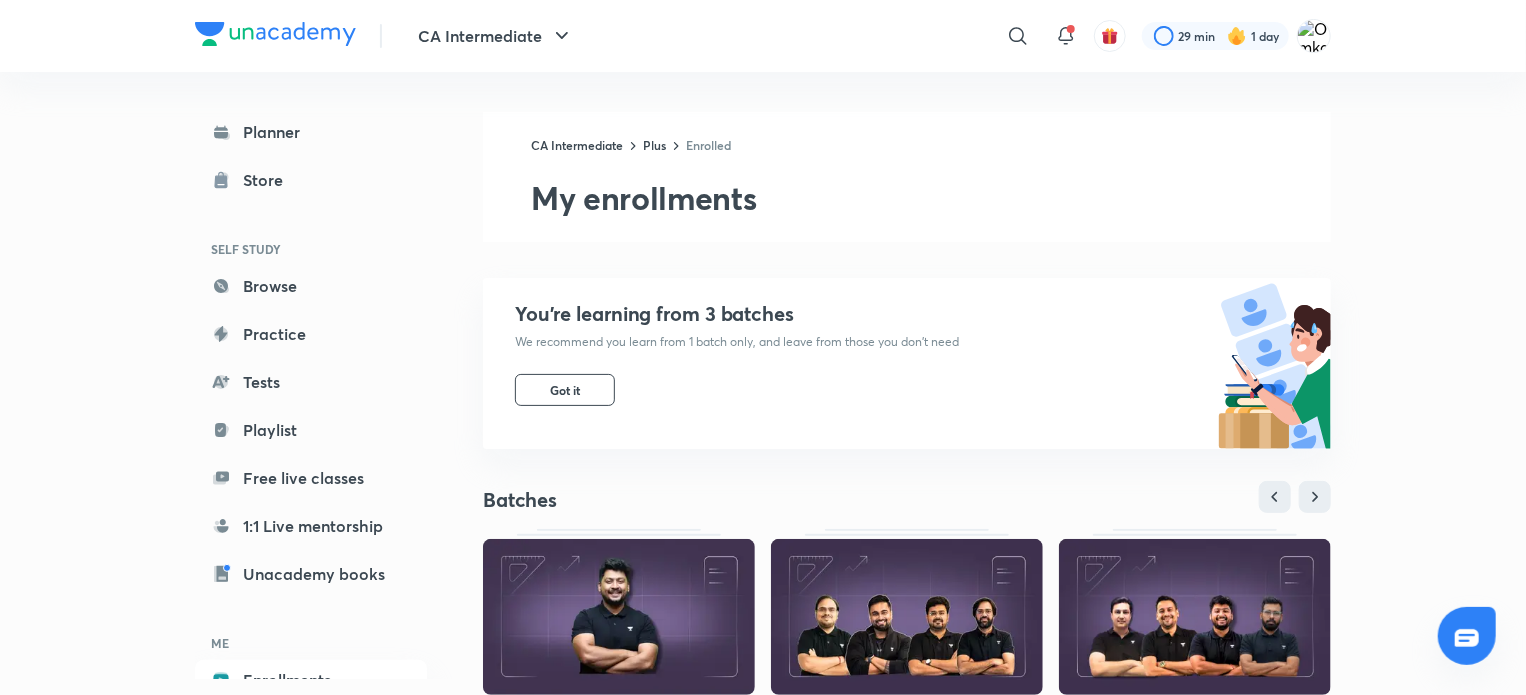 scroll, scrollTop: 289, scrollLeft: 0, axis: vertical 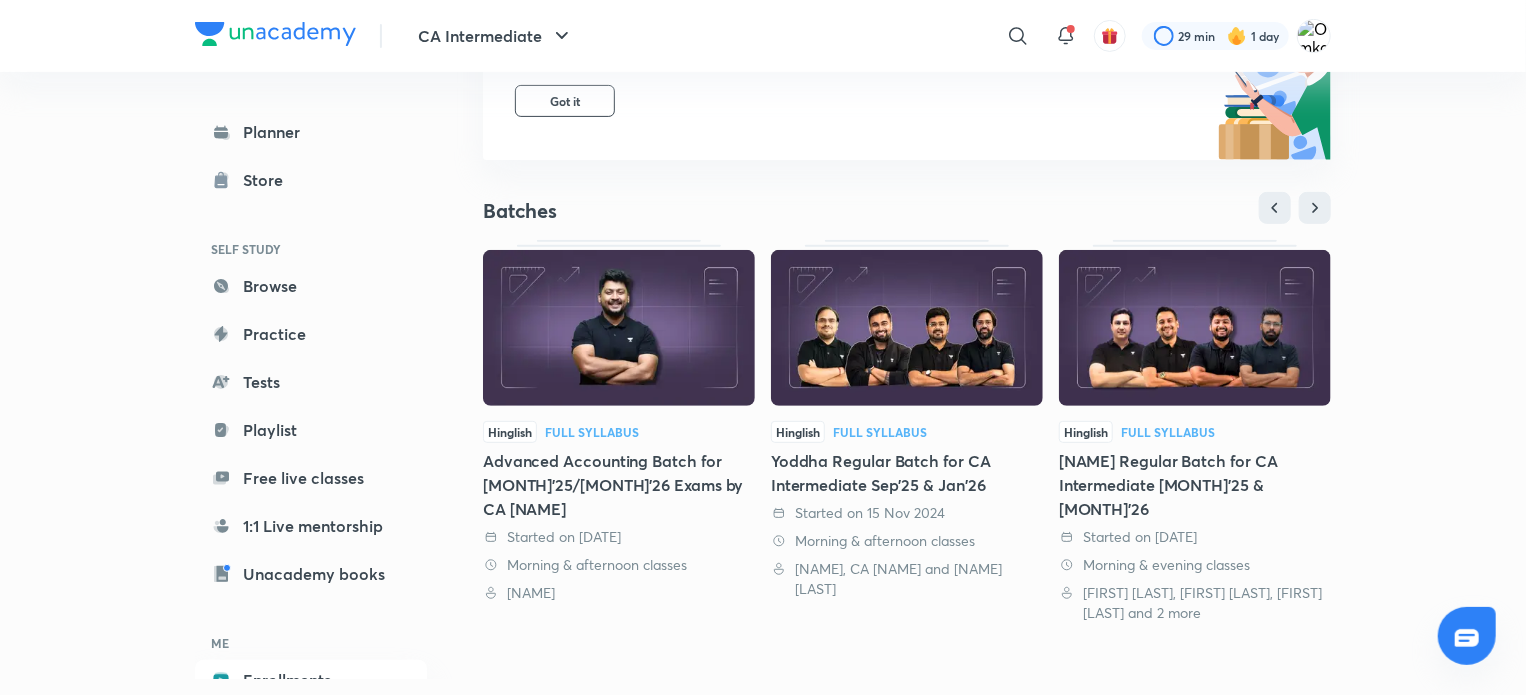 click at bounding box center [619, 328] 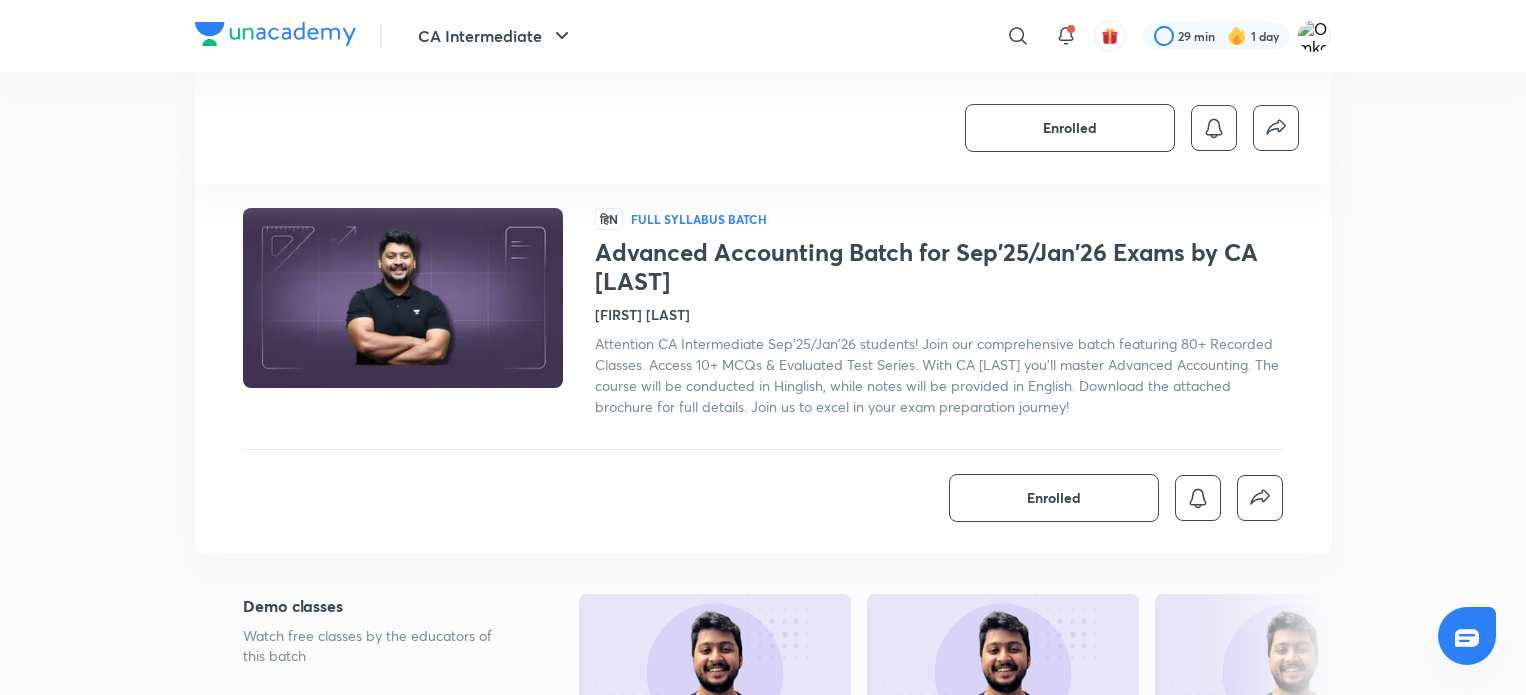 scroll, scrollTop: 364, scrollLeft: 0, axis: vertical 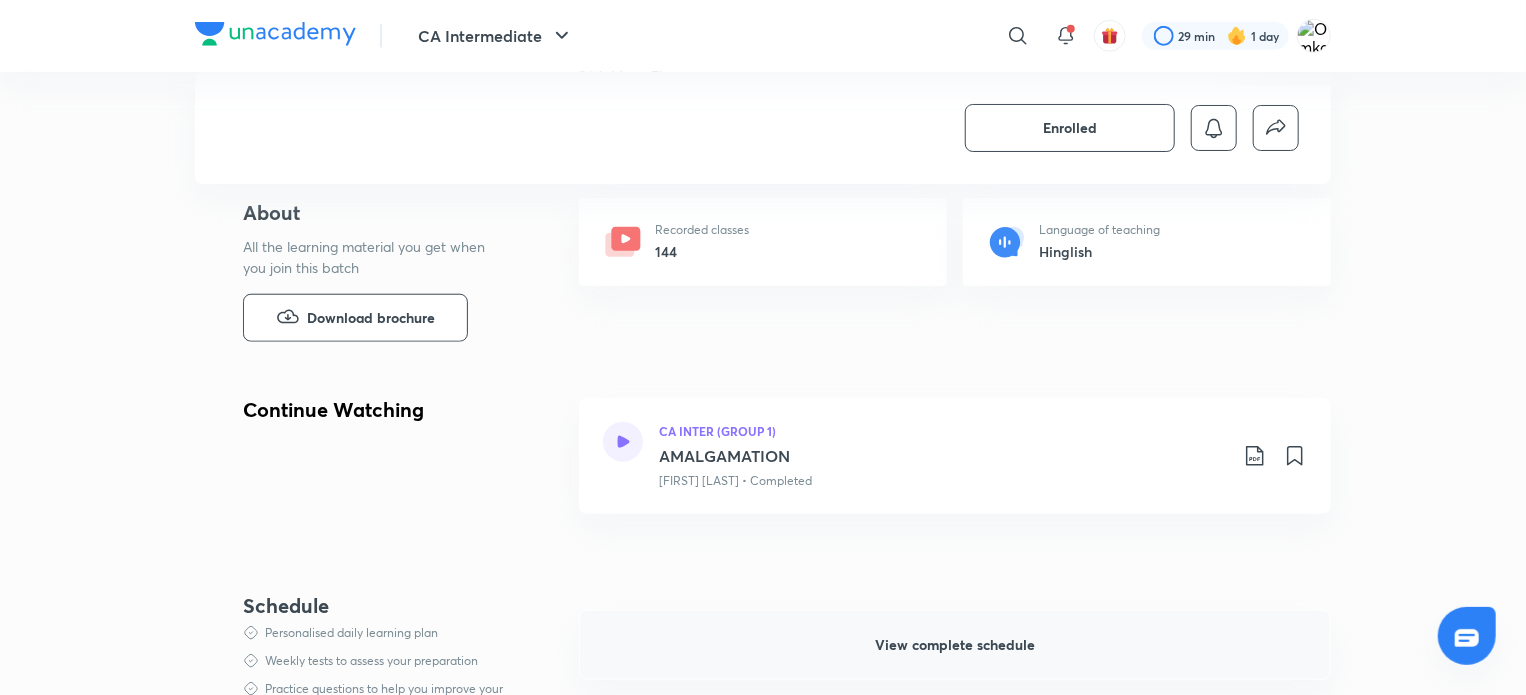click on "View complete schedule" at bounding box center [955, 645] 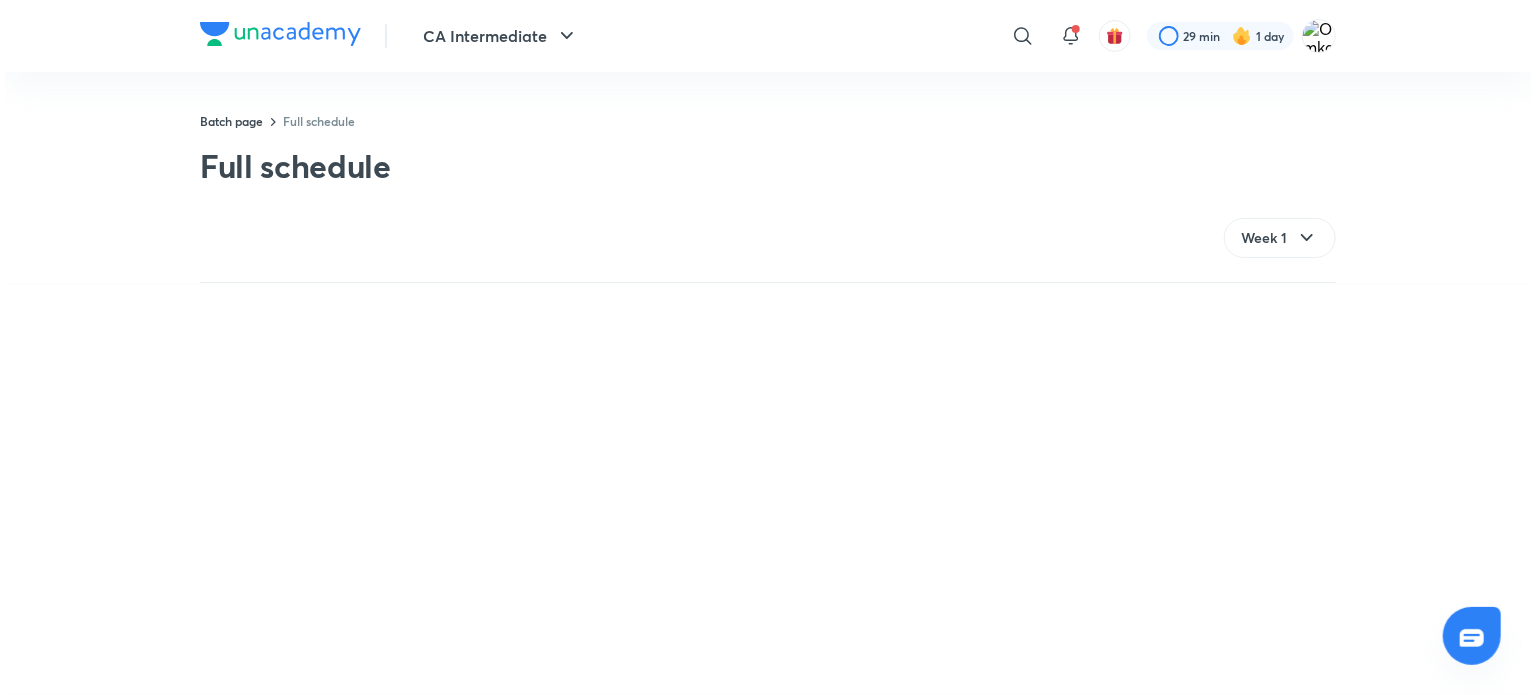 scroll, scrollTop: 0, scrollLeft: 0, axis: both 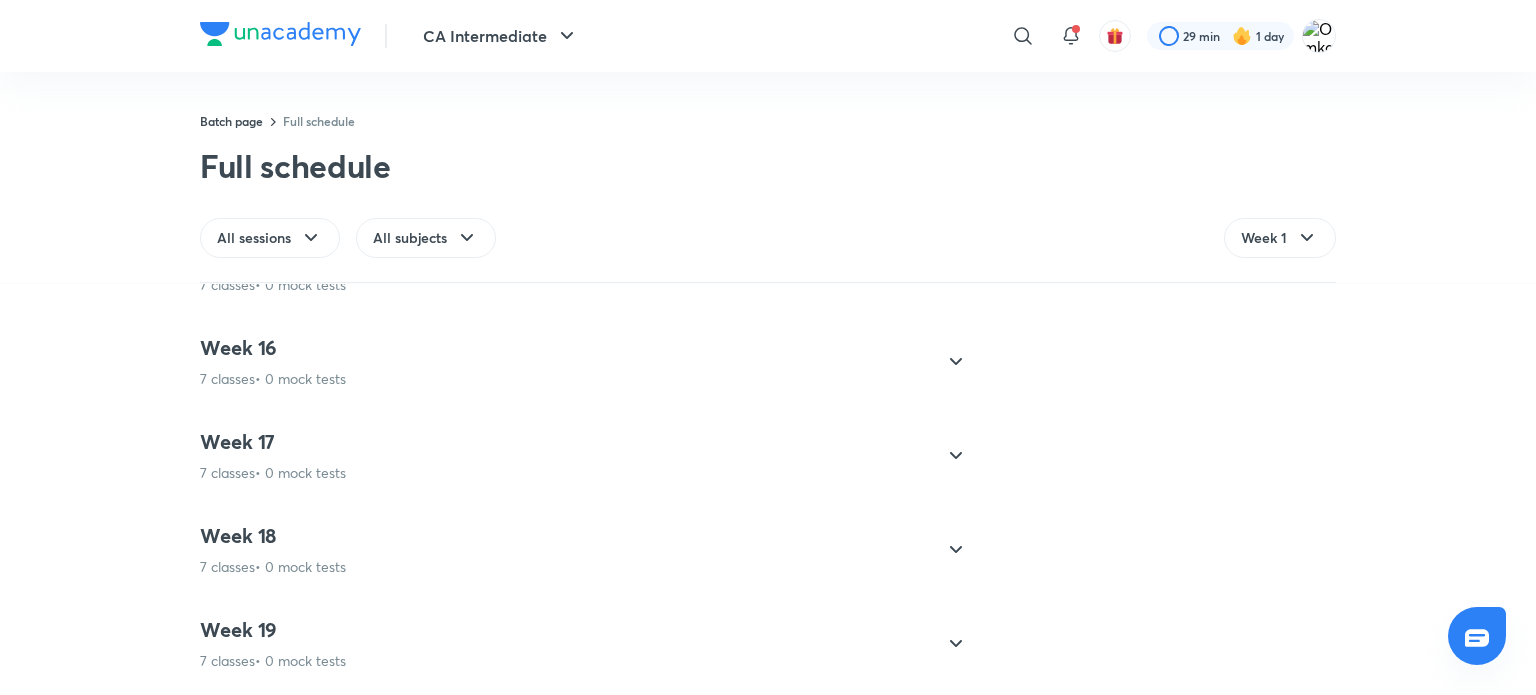 click on "Week 17 7 classes  •   0 mock tests" at bounding box center [273, 456] 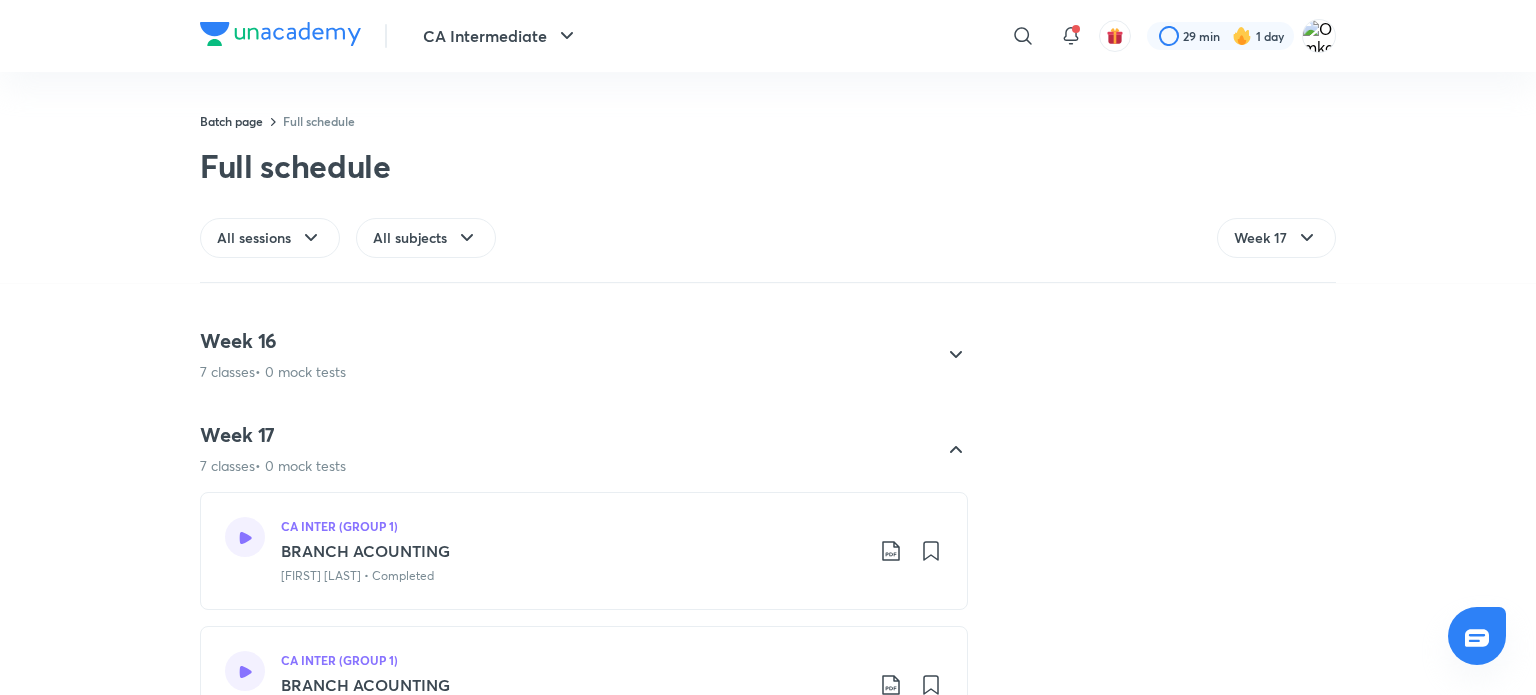 scroll, scrollTop: 1398, scrollLeft: 0, axis: vertical 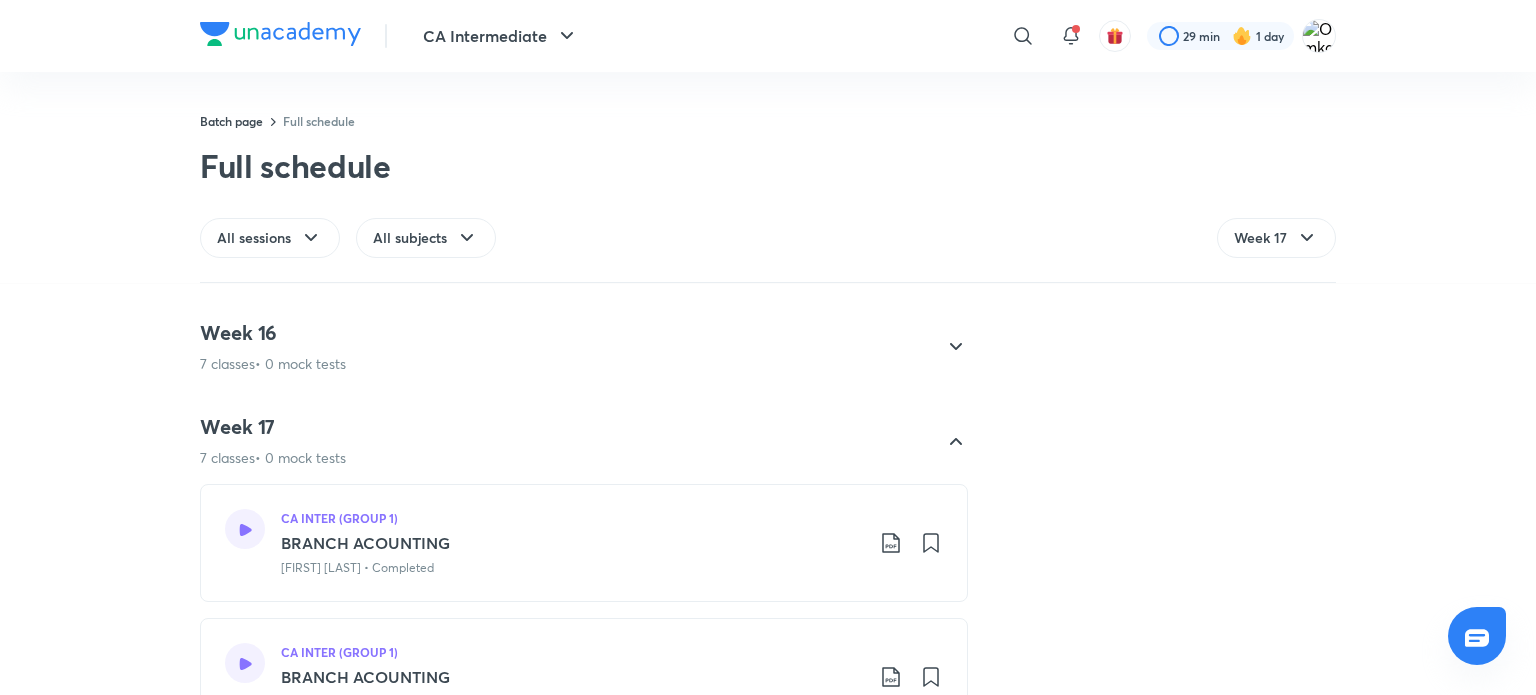 click on "Week 16 7 classes  •   0 mock tests" at bounding box center (273, 347) 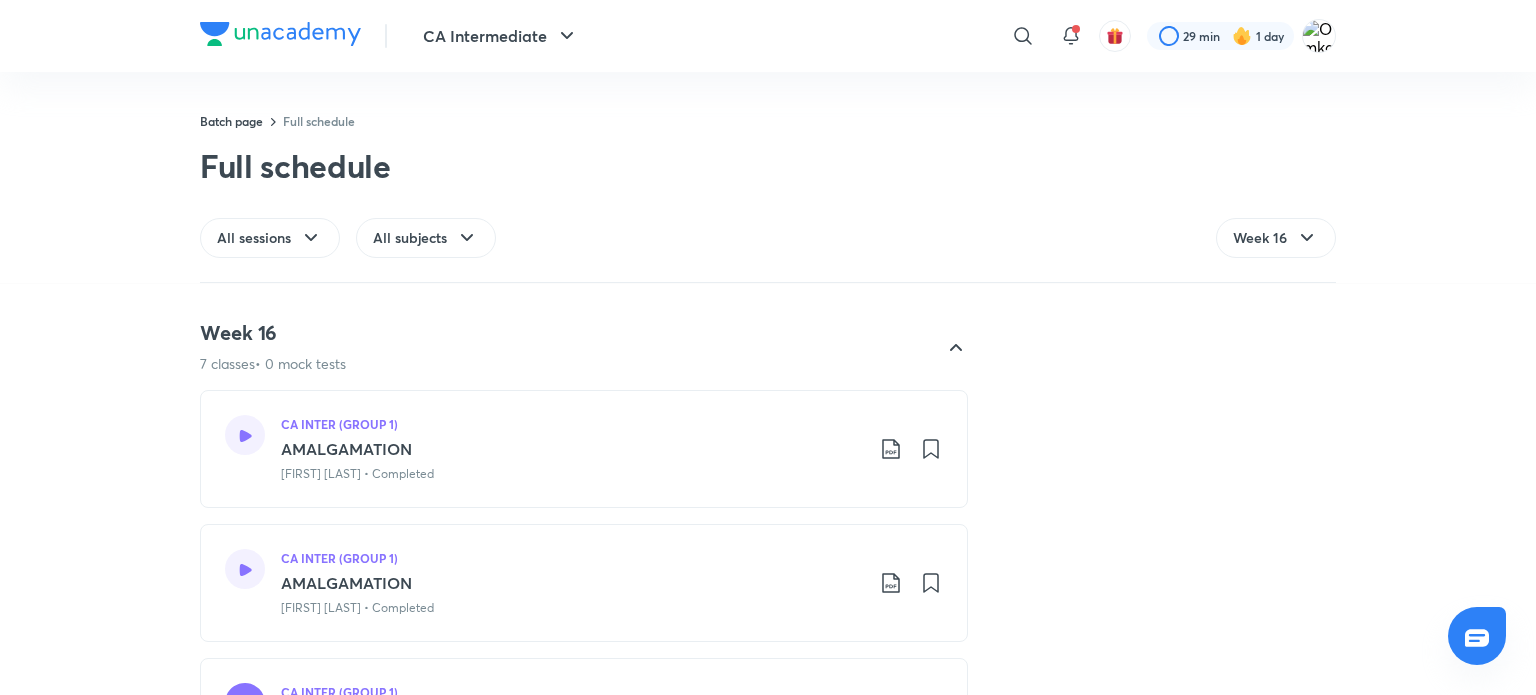 scroll, scrollTop: 1278, scrollLeft: 0, axis: vertical 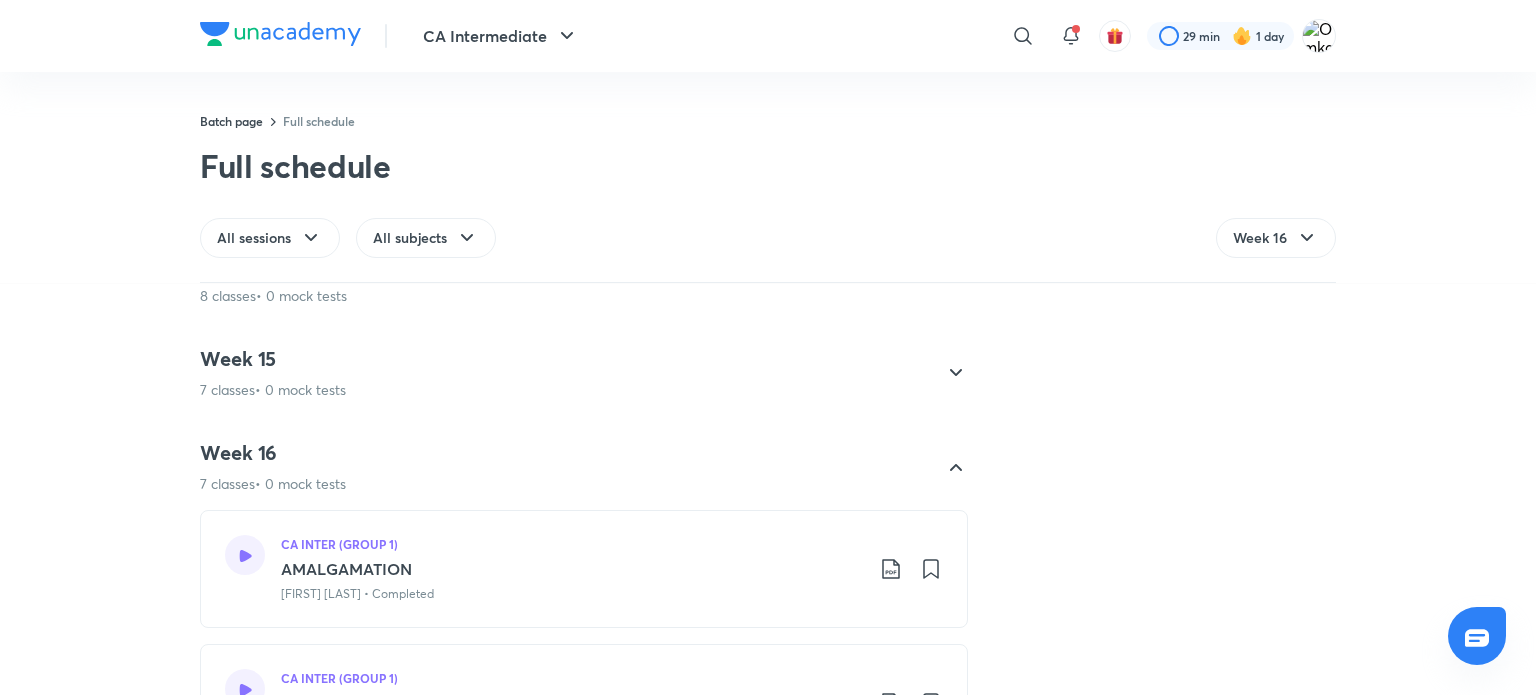 click on "Week 15 7 classes  •   0 mock tests" at bounding box center (273, 373) 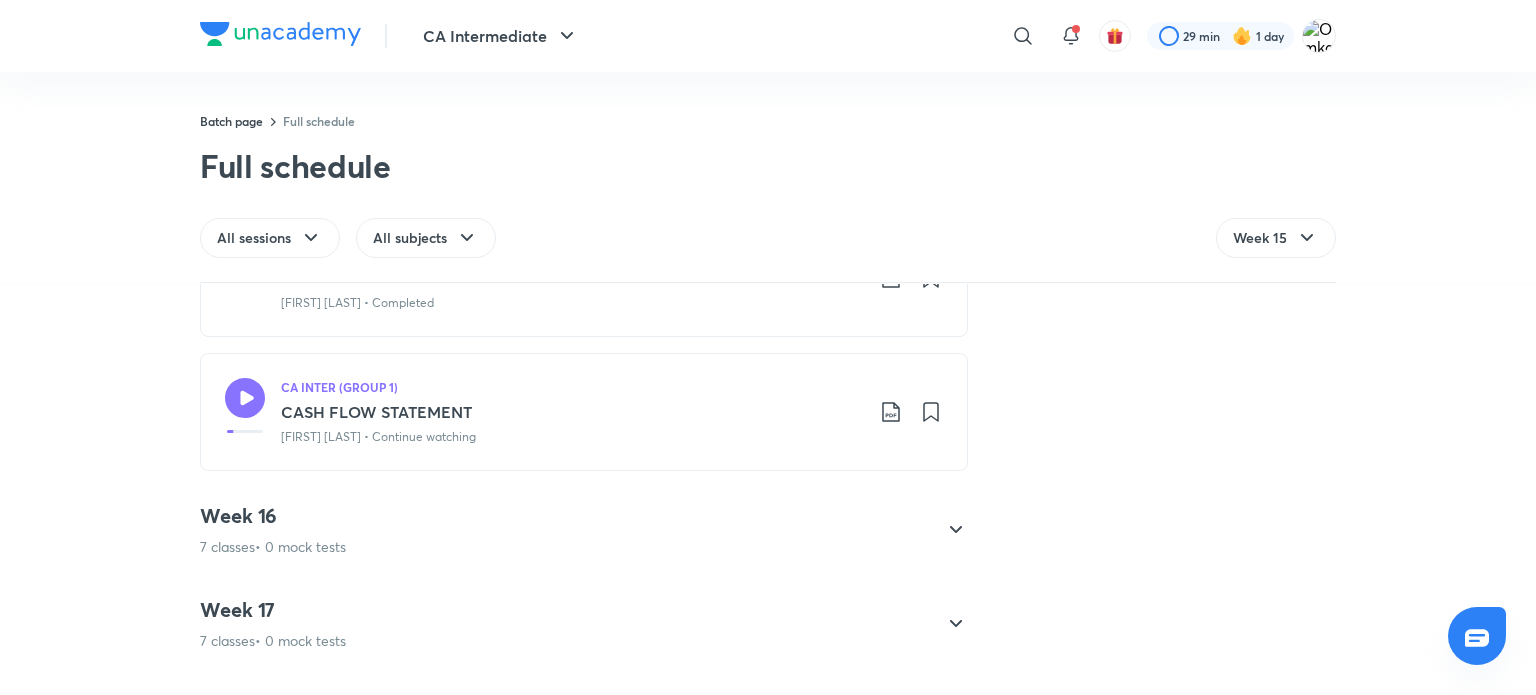 scroll, scrollTop: 2144, scrollLeft: 0, axis: vertical 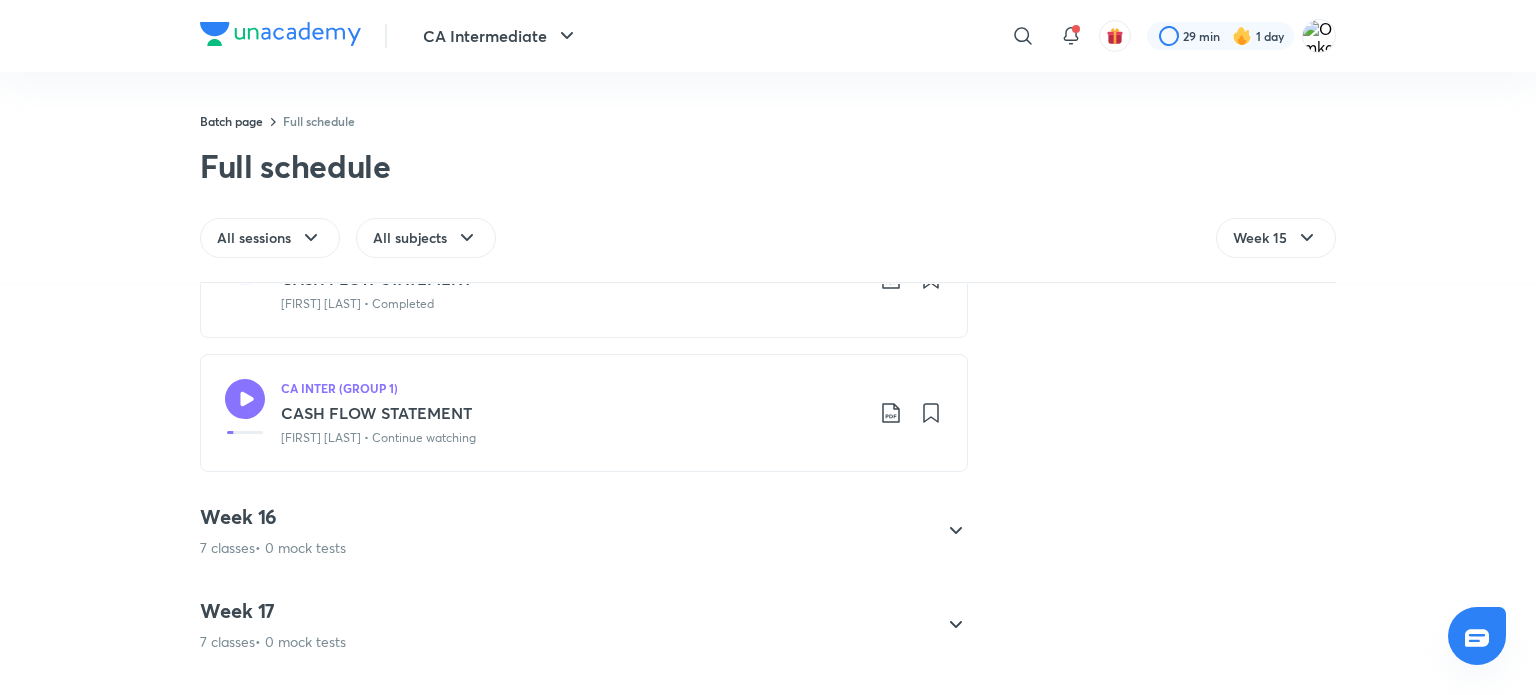 click on "Week 16" at bounding box center (273, 517) 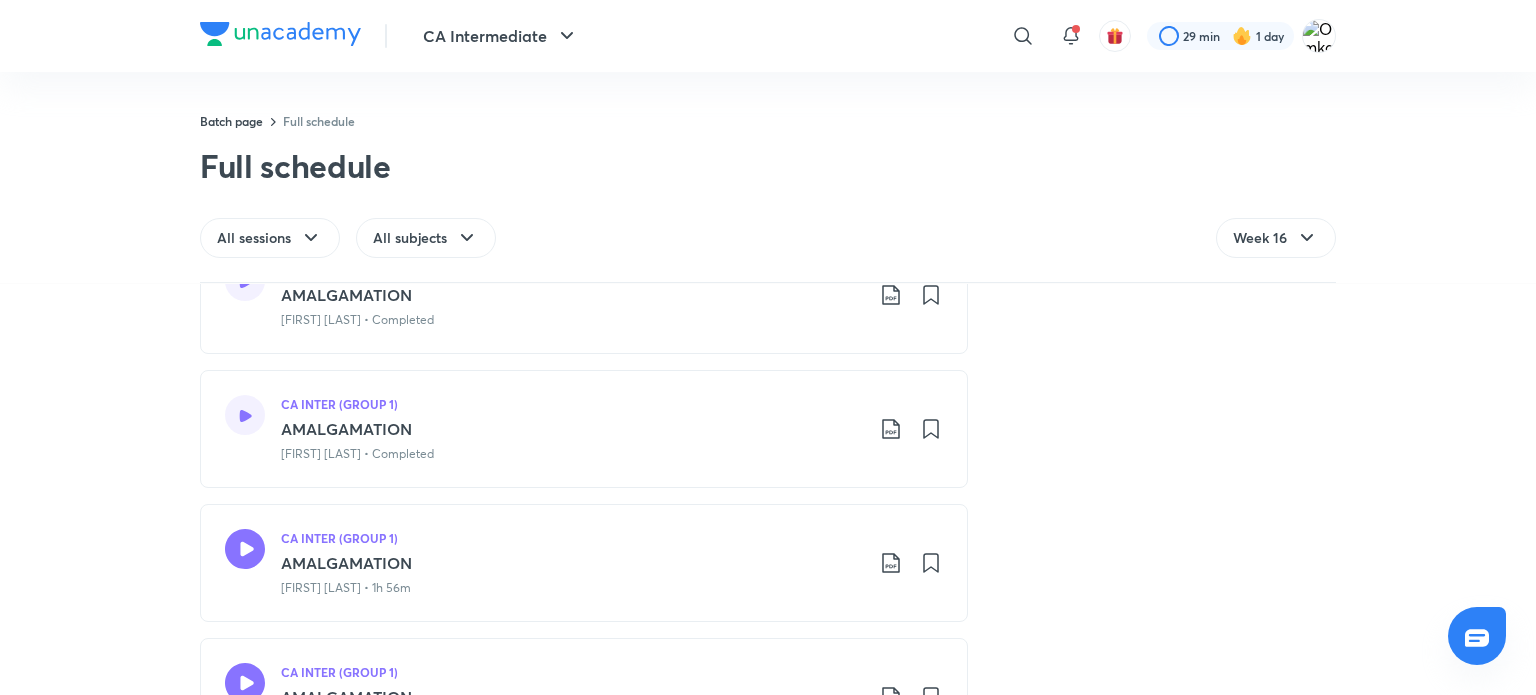 scroll, scrollTop: 1541, scrollLeft: 0, axis: vertical 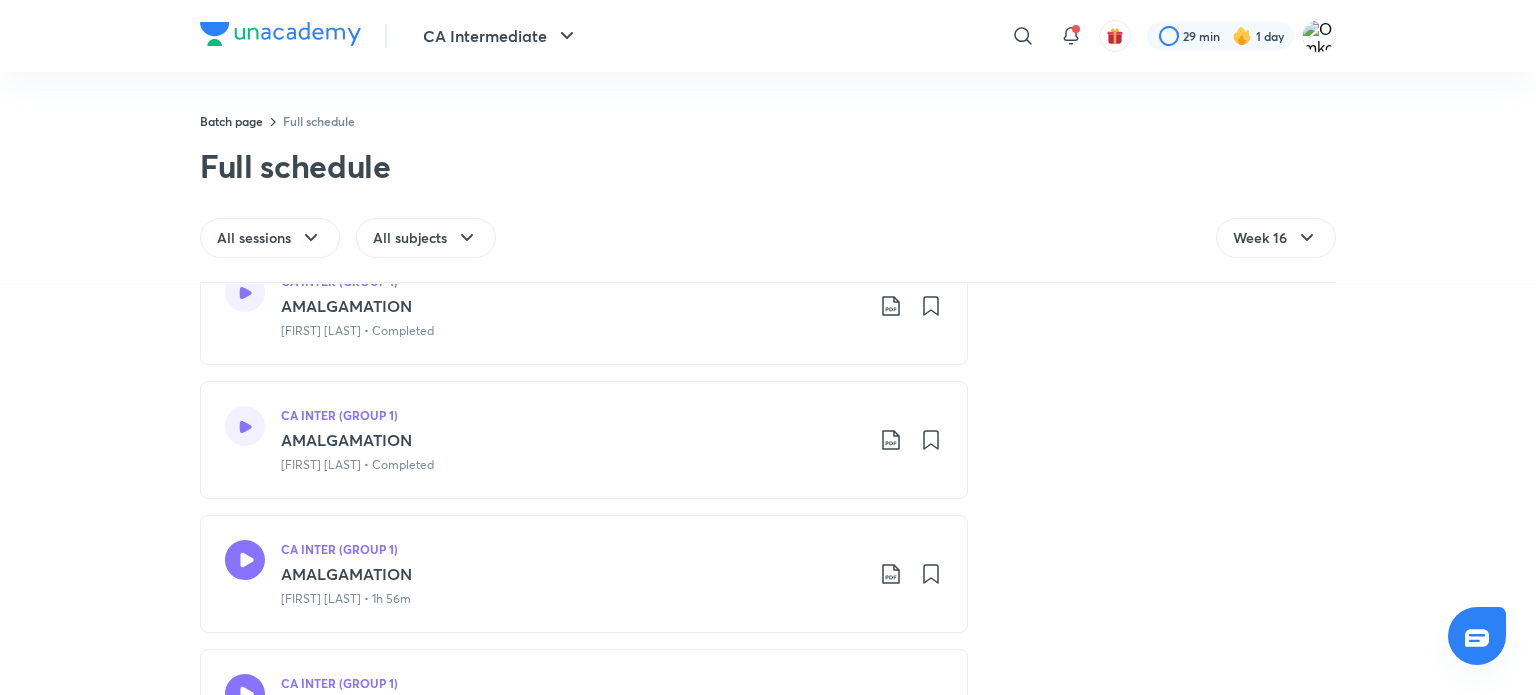 click at bounding box center (245, 426) 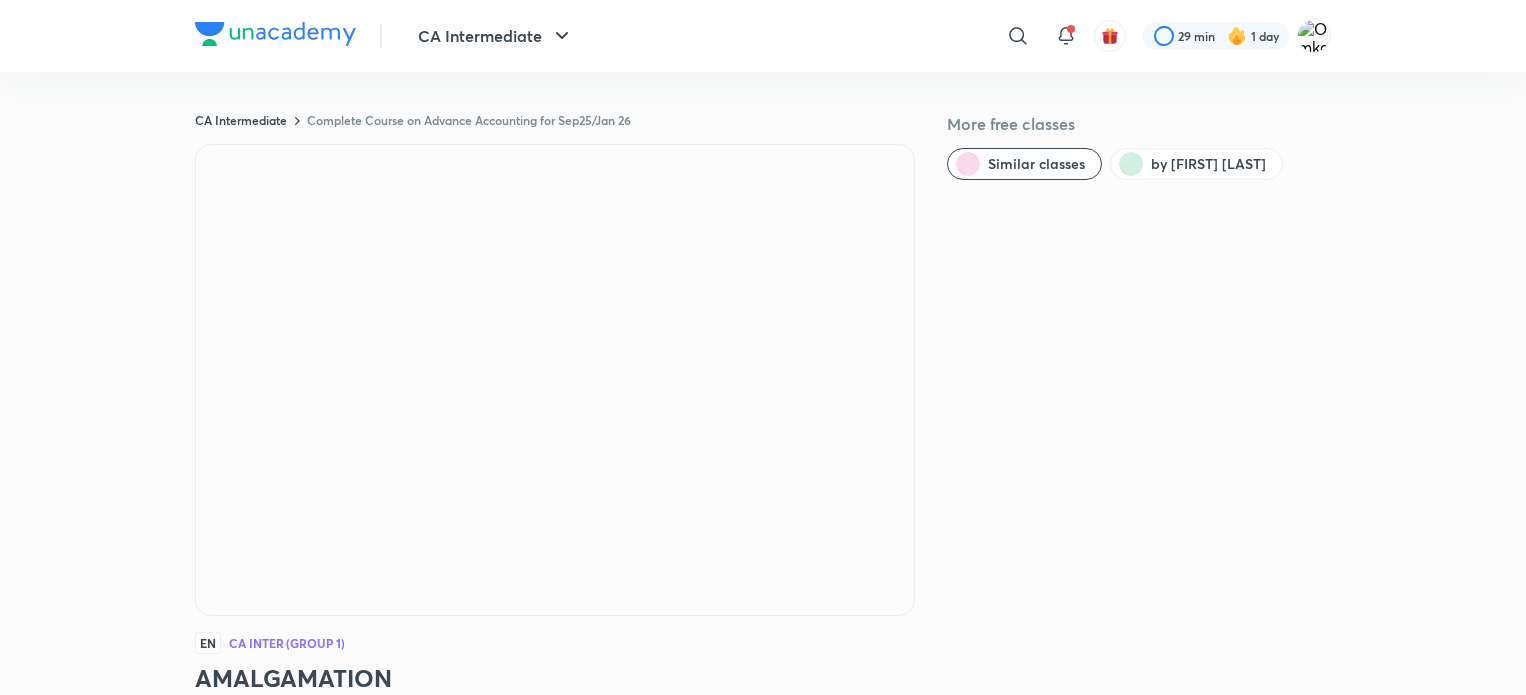 scroll, scrollTop: 0, scrollLeft: 0, axis: both 